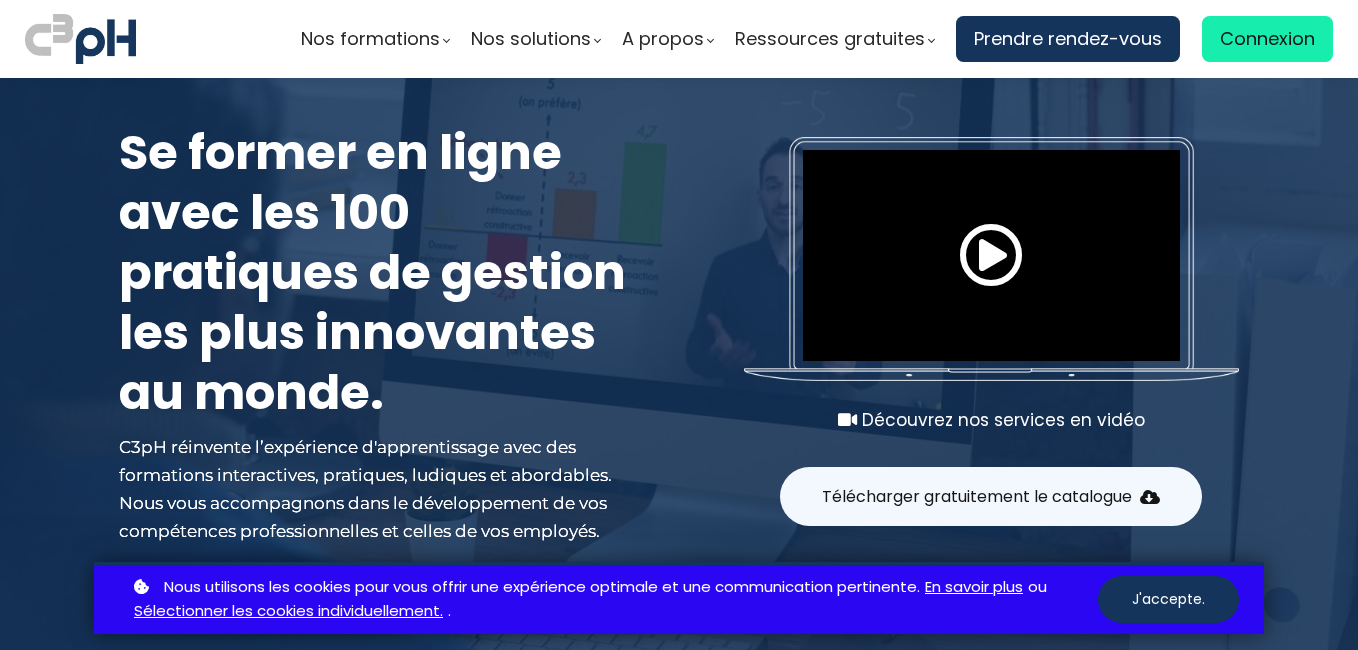 scroll, scrollTop: 0, scrollLeft: 0, axis: both 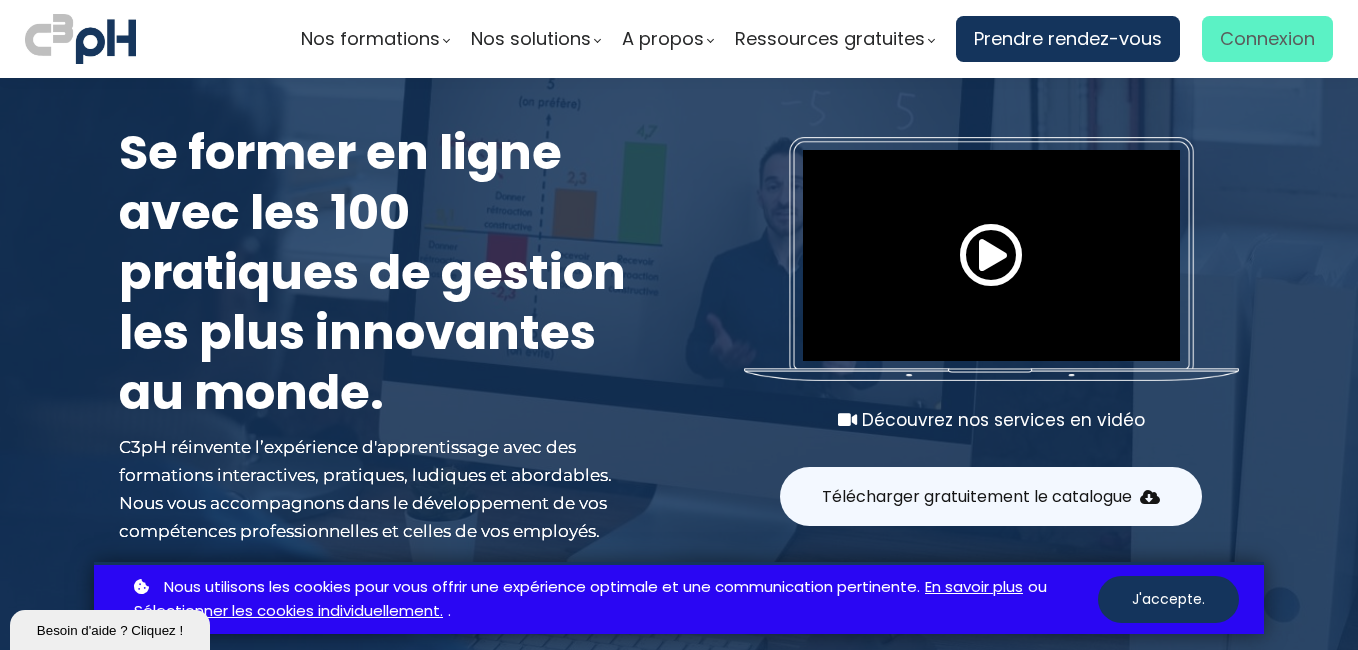 type on "sbrien@groupebouchersports.com" 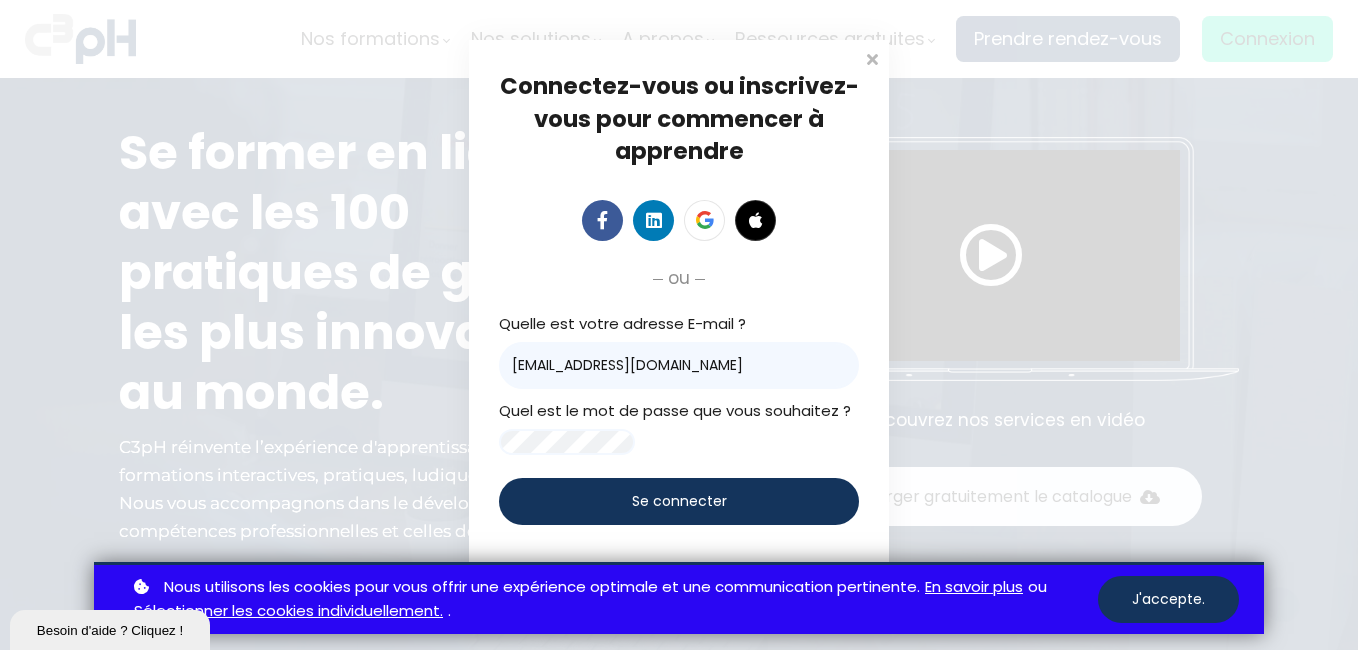 click on "Se connecter" at bounding box center (679, 501) 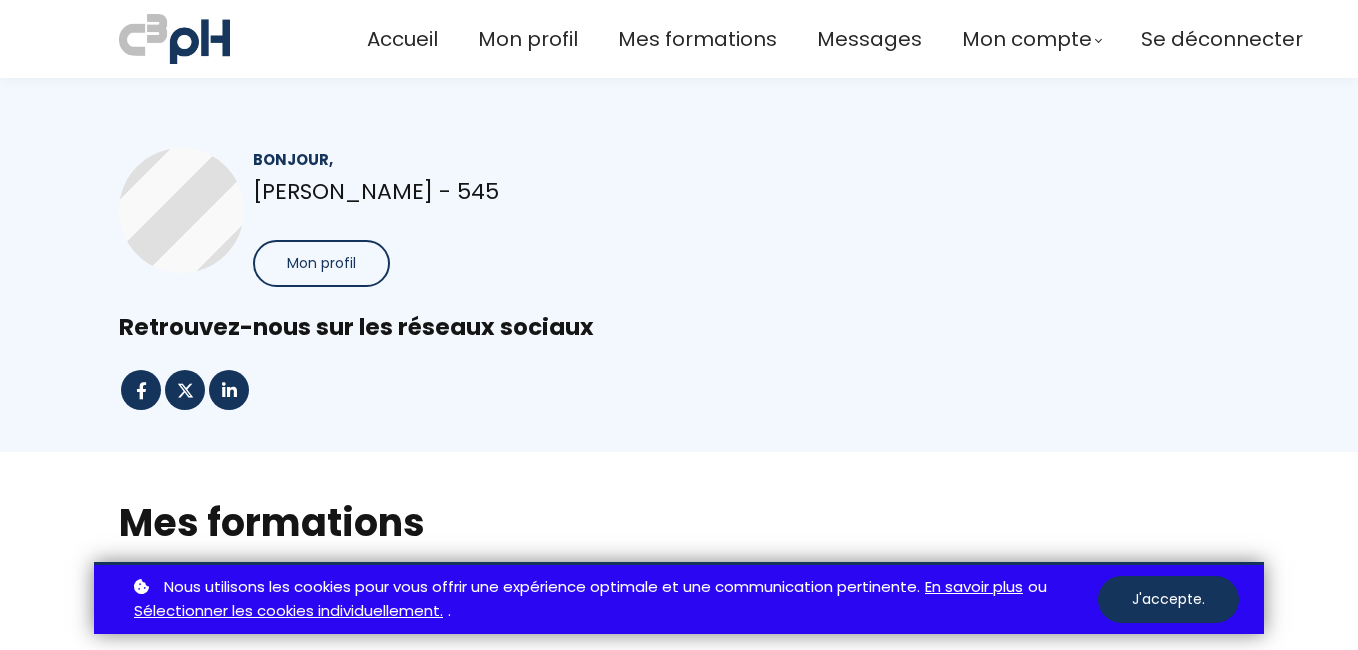 scroll, scrollTop: 0, scrollLeft: 0, axis: both 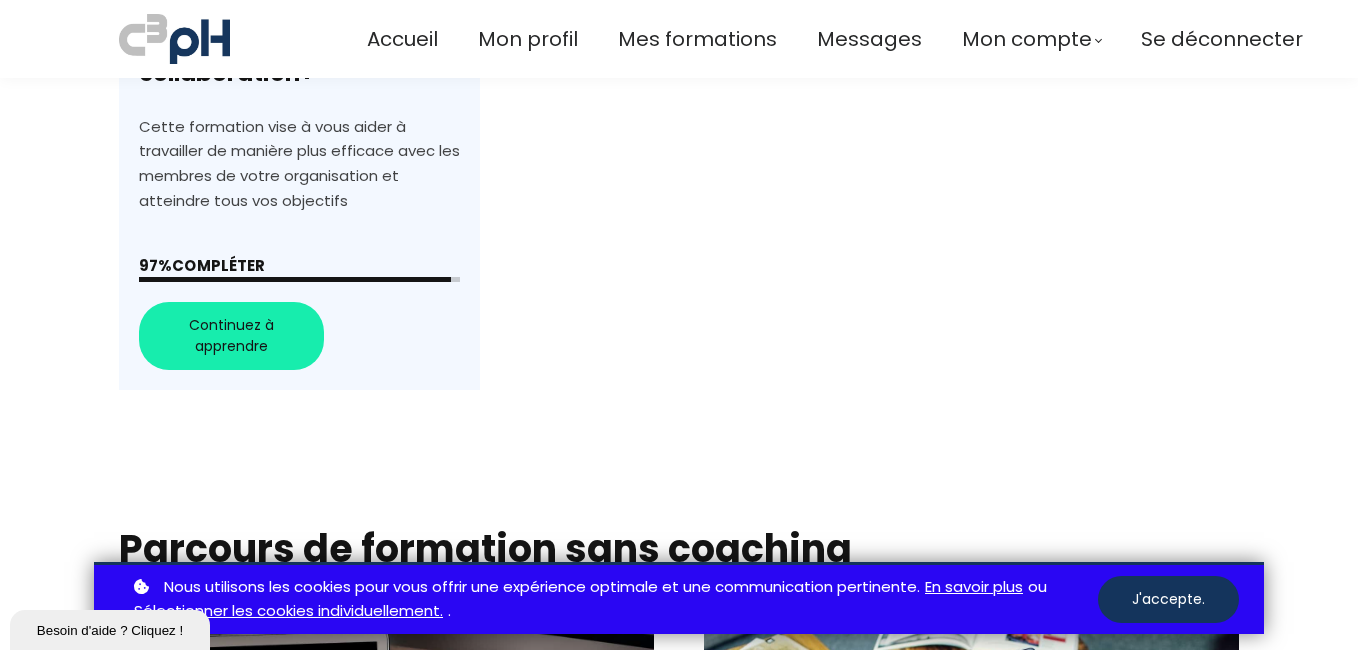 click on "+Favoriser la collaboration+" at bounding box center (299, 96) 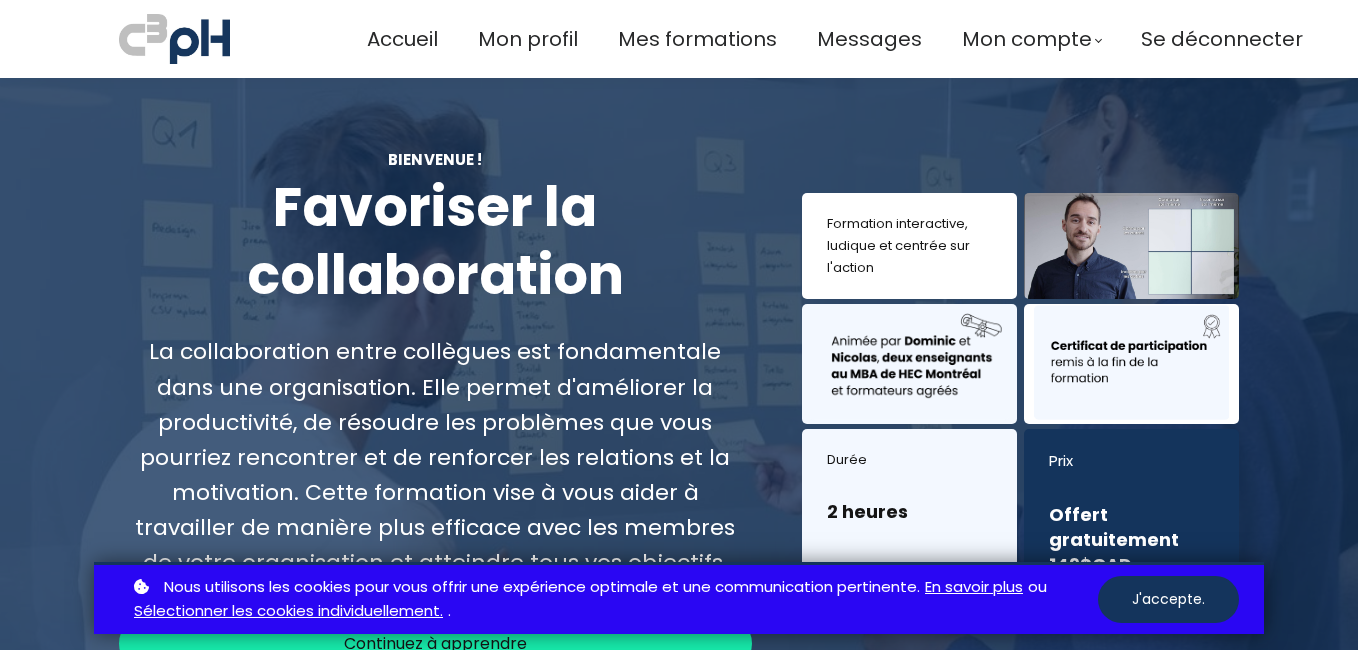 scroll, scrollTop: 0, scrollLeft: 0, axis: both 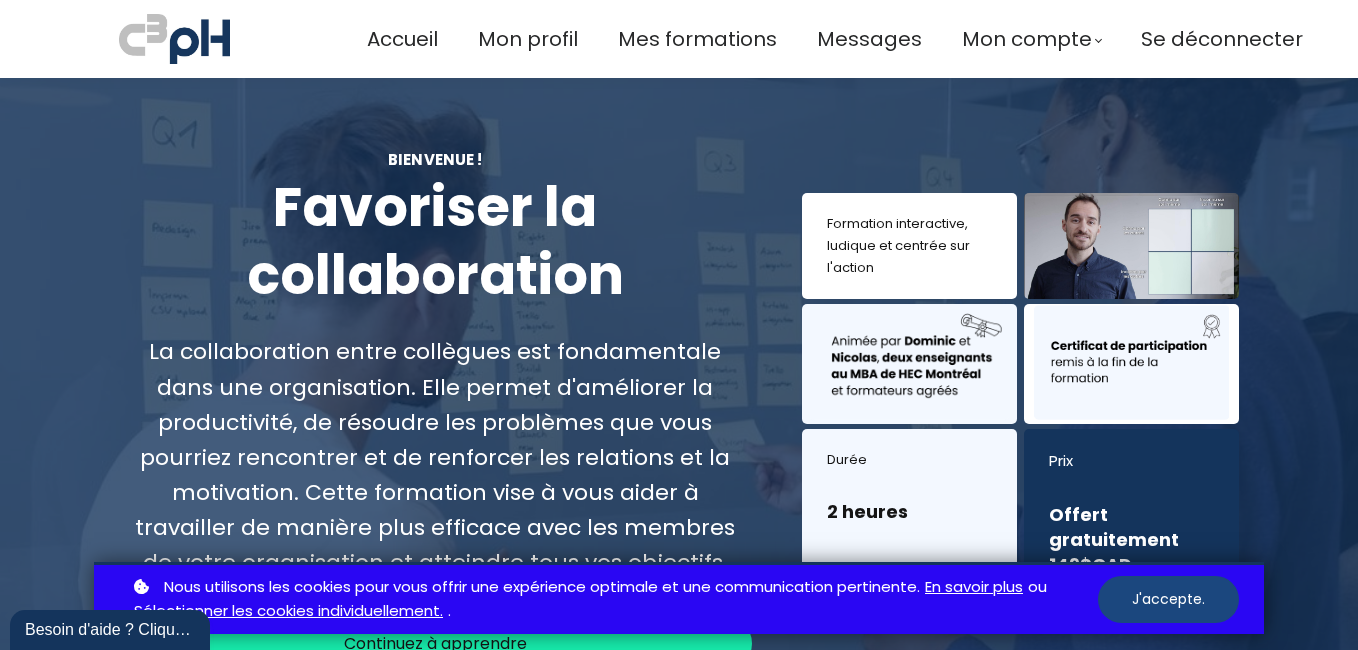 click on "J'accepte." at bounding box center [1168, 599] 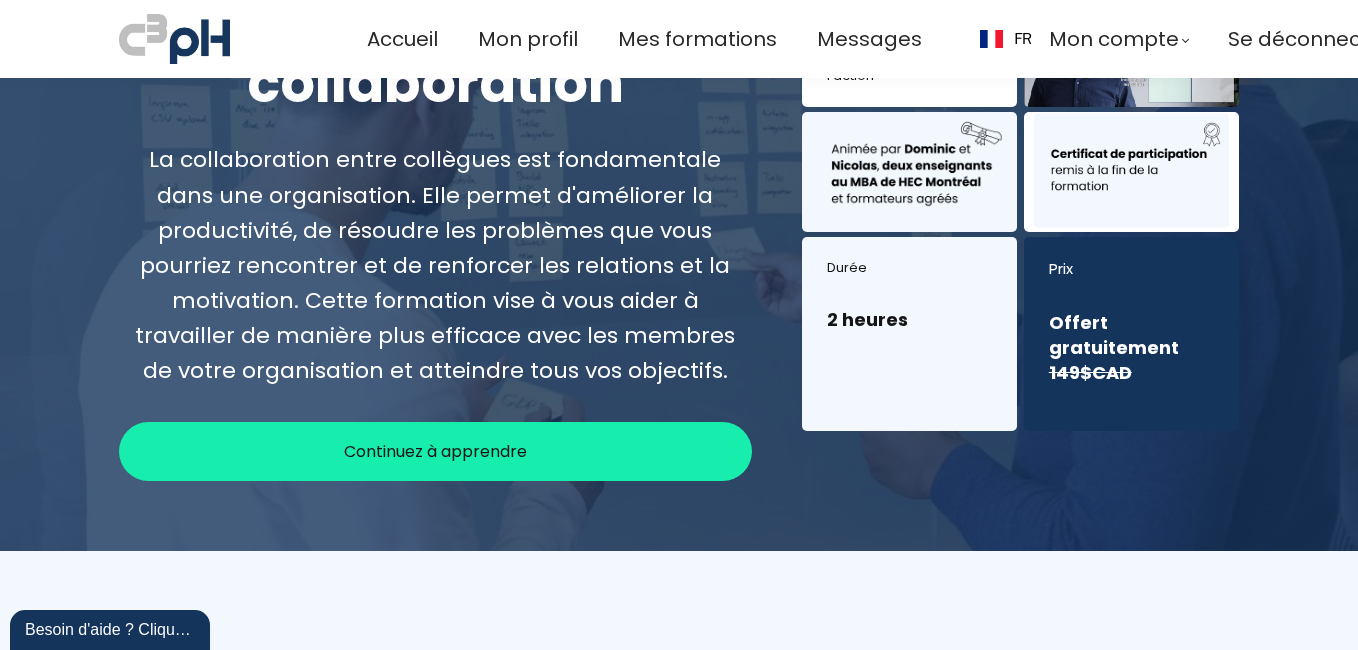 scroll, scrollTop: 200, scrollLeft: 0, axis: vertical 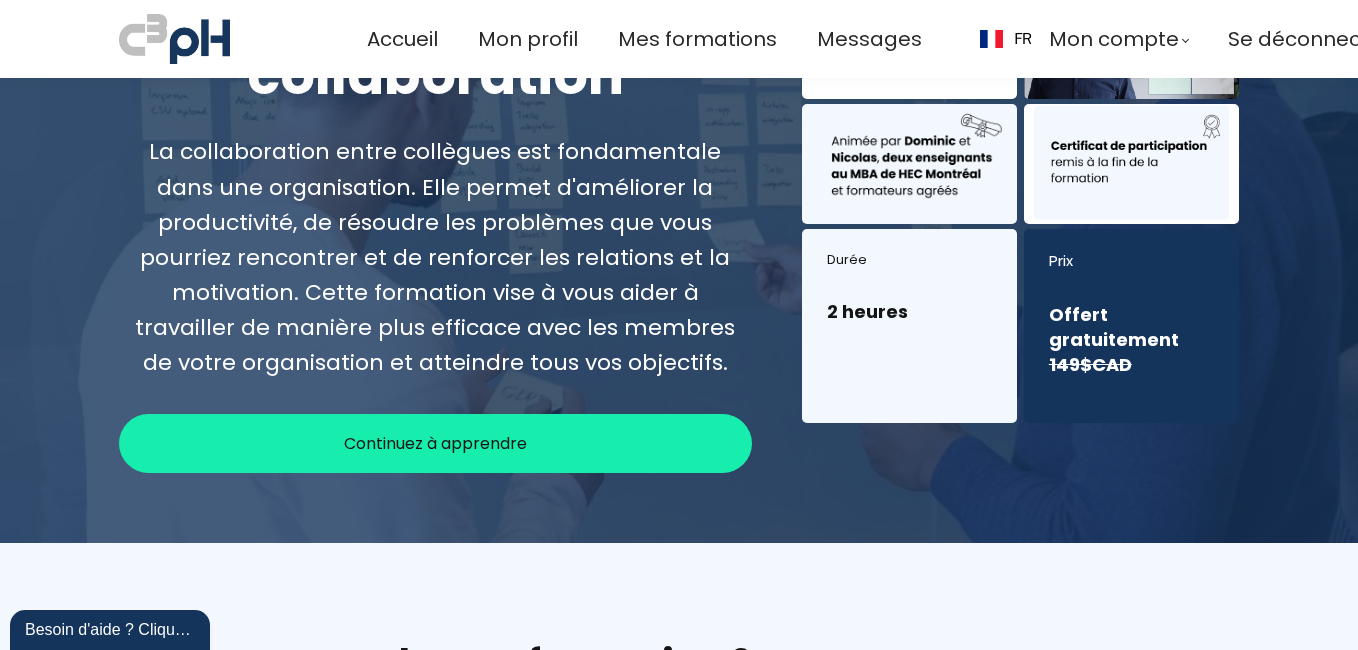 click on "Continuez à apprendre" at bounding box center (435, 443) 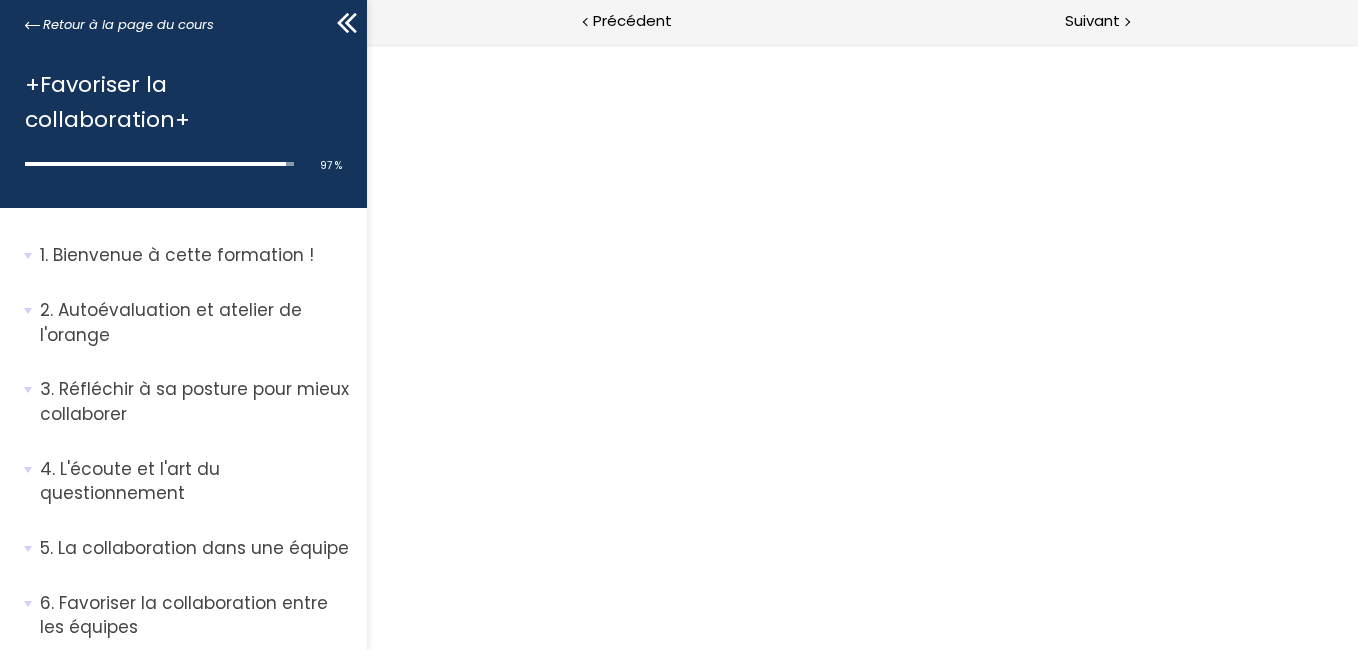 scroll, scrollTop: 0, scrollLeft: 0, axis: both 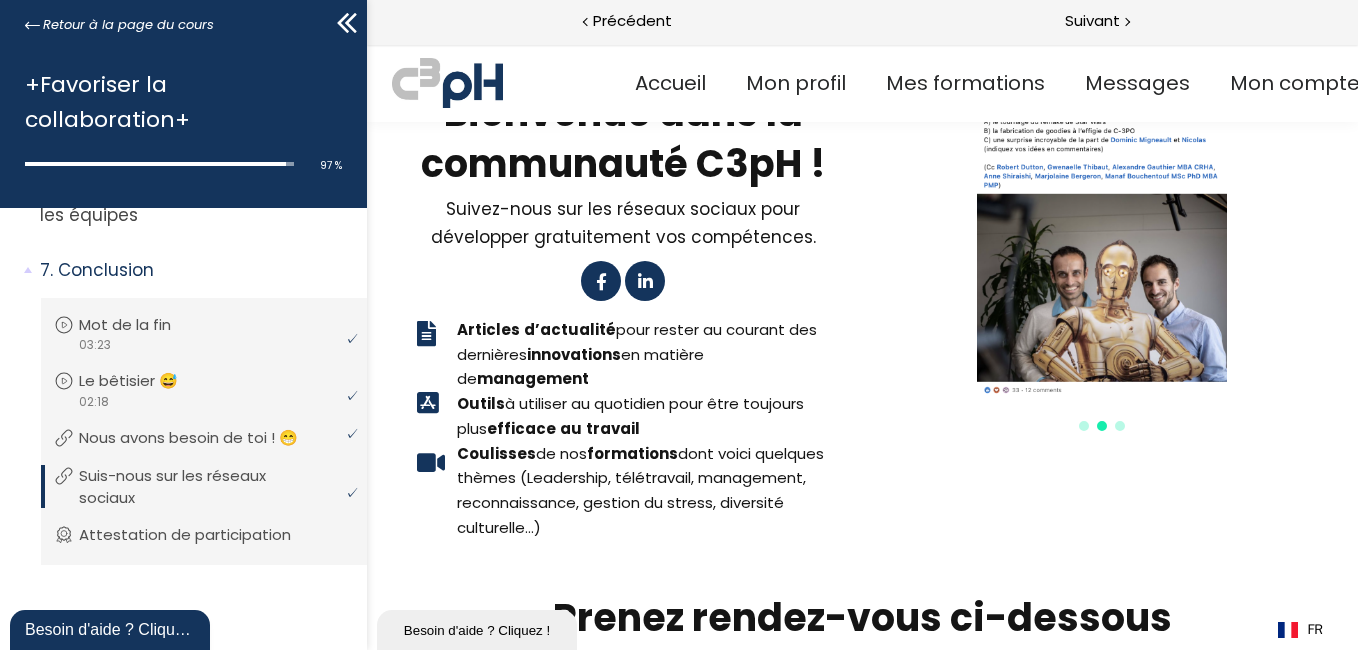 click on "+Favoriser la collaboration+" at bounding box center (178, 102) 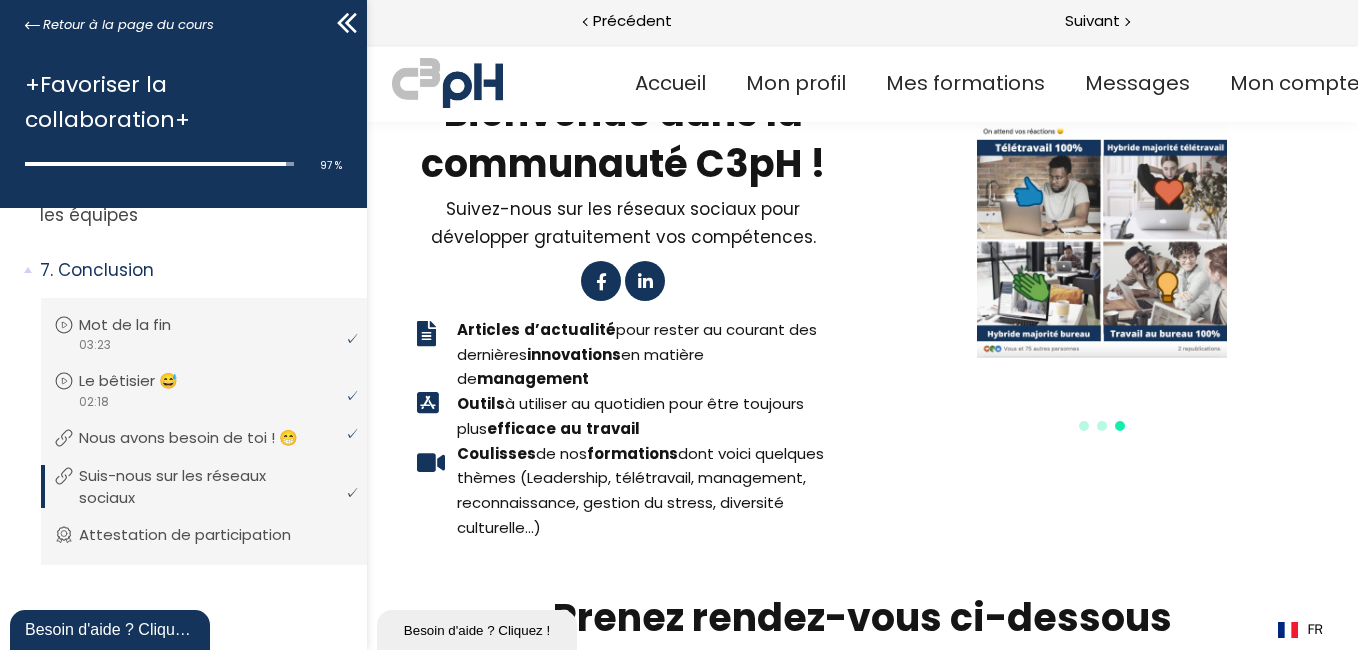 click on "+Favoriser la collaboration+" at bounding box center (178, 102) 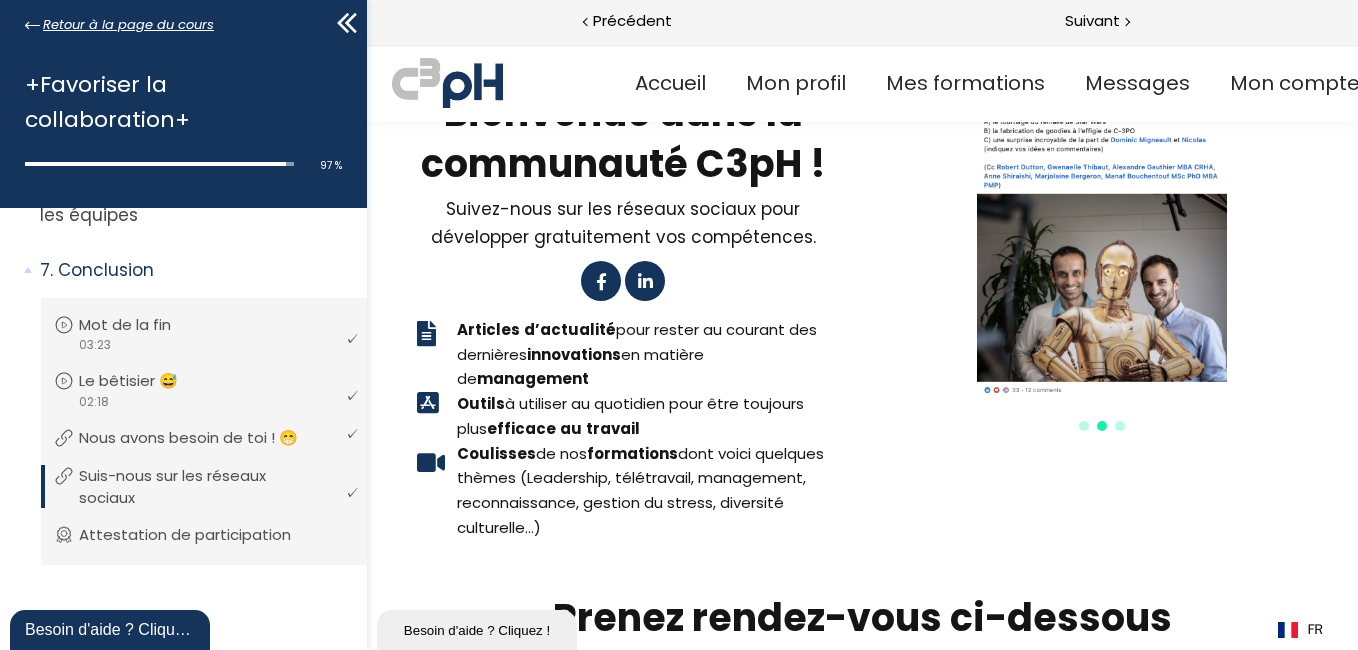 click on "Retour à la page du cours" at bounding box center (128, 25) 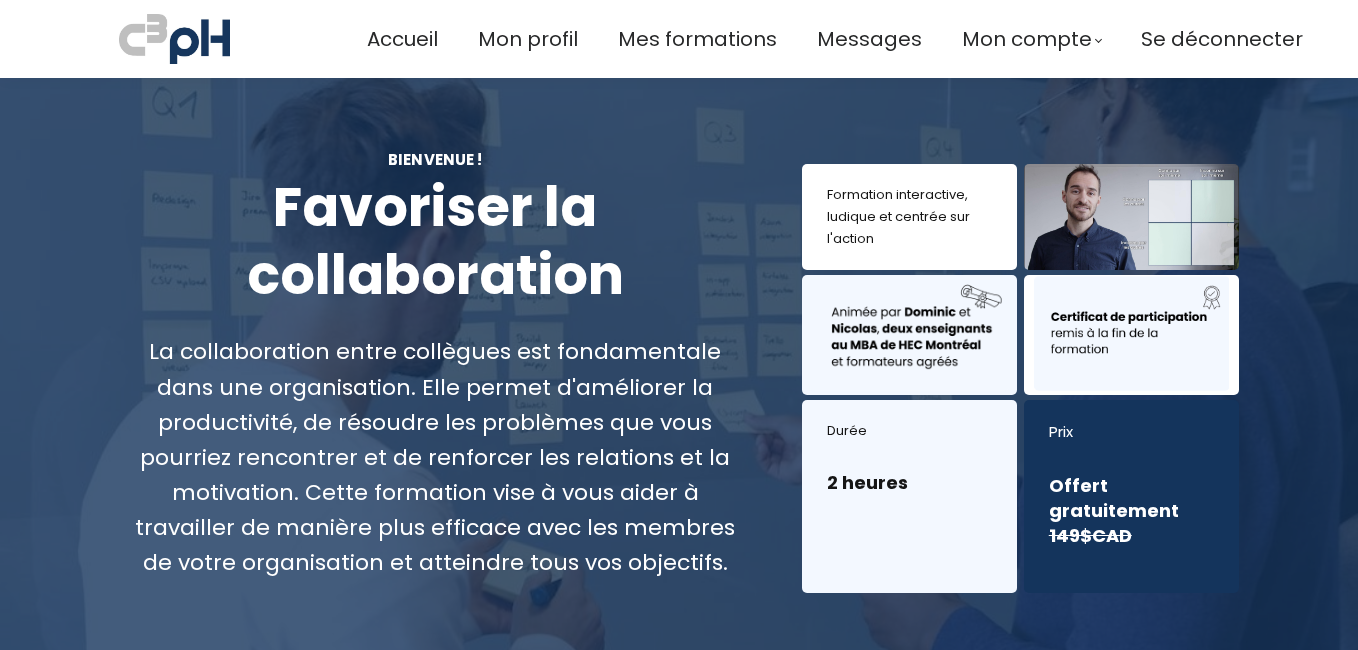 scroll, scrollTop: 0, scrollLeft: 0, axis: both 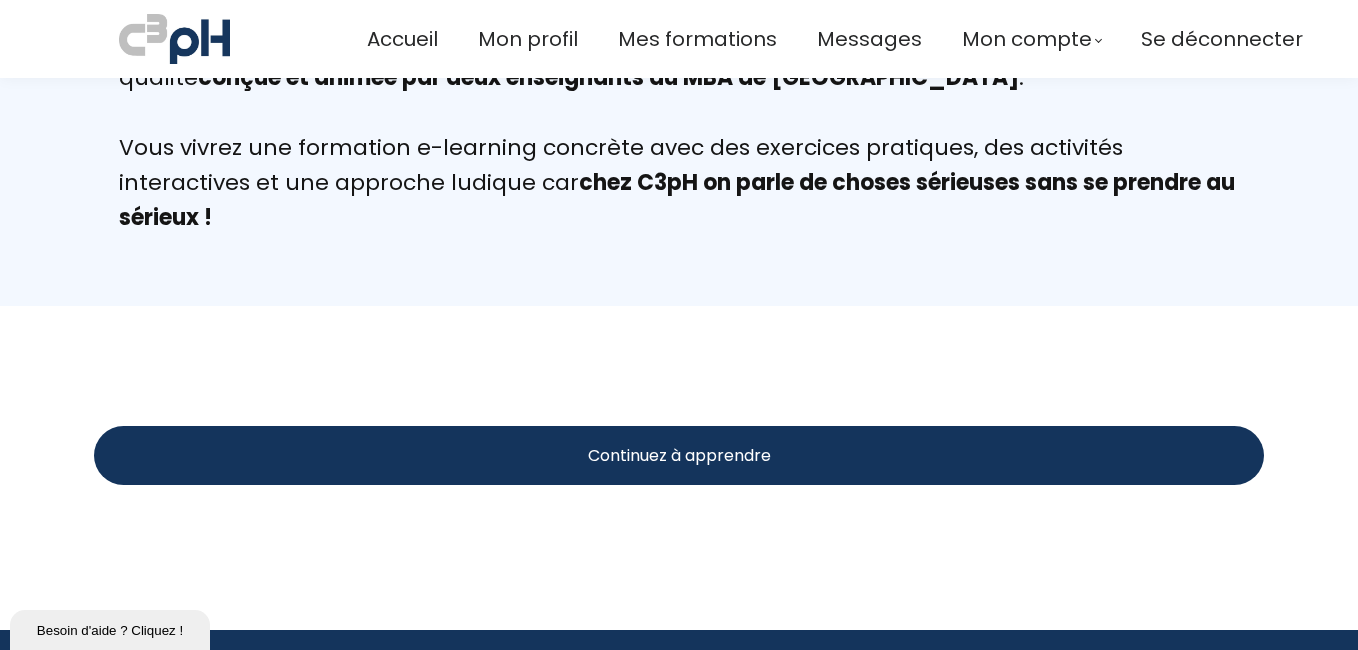 click on "Continuez à apprendre" at bounding box center (679, 455) 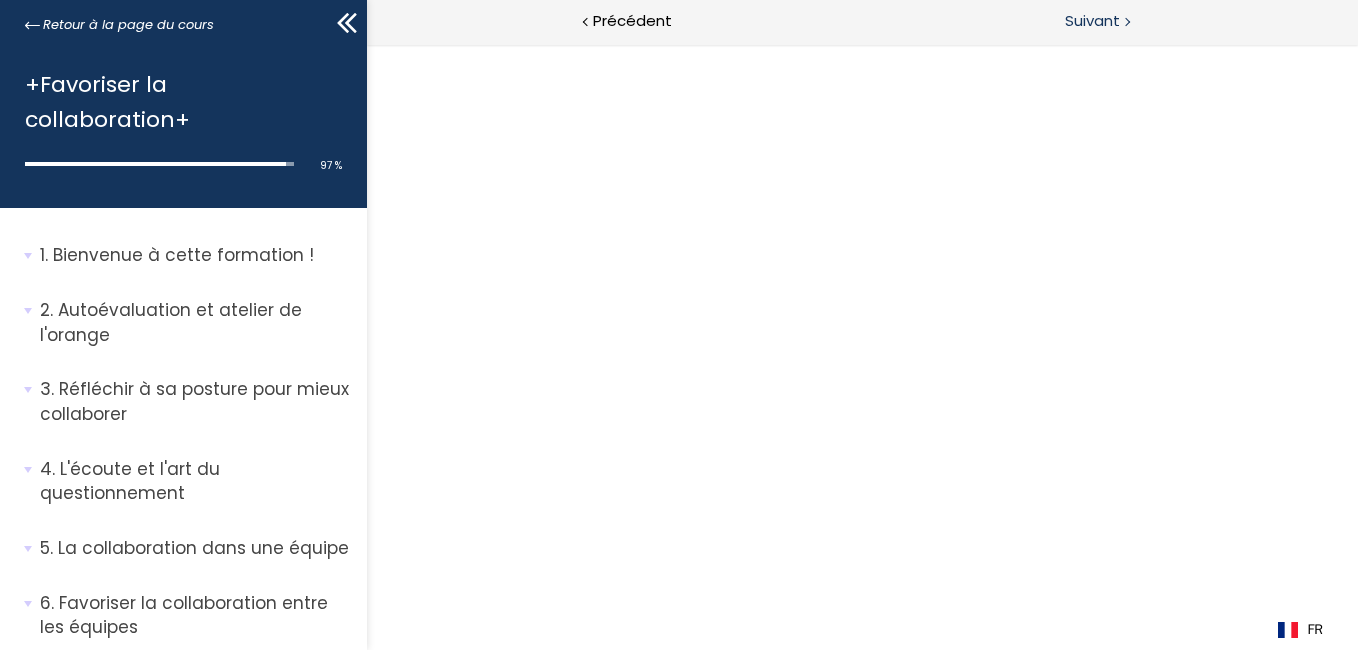 click on "Suivant" at bounding box center (1092, 21) 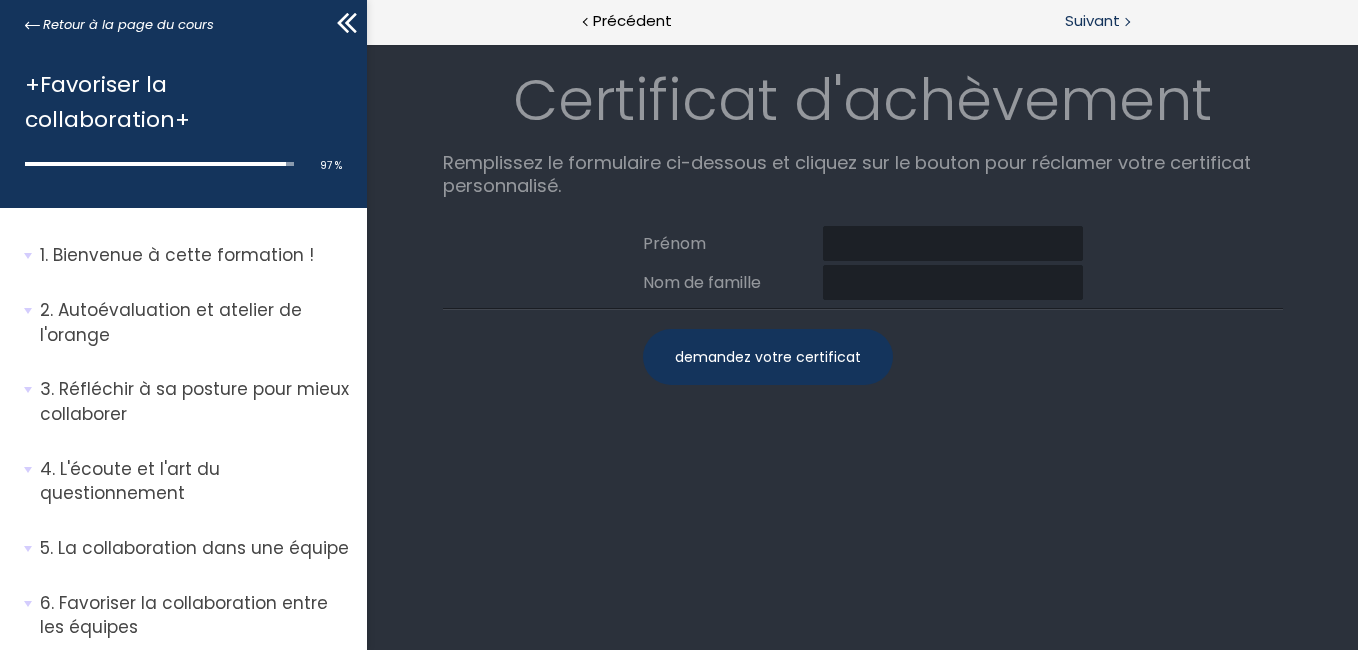 scroll, scrollTop: 0, scrollLeft: 0, axis: both 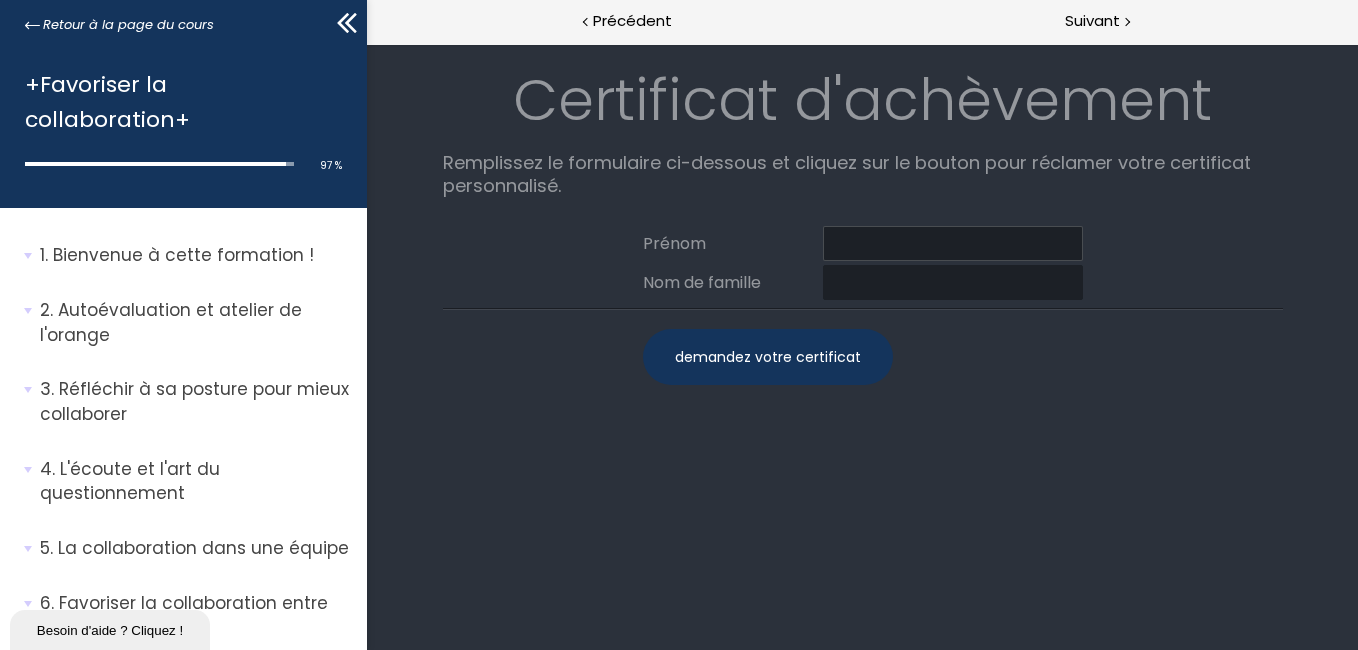 click at bounding box center (952, 243) 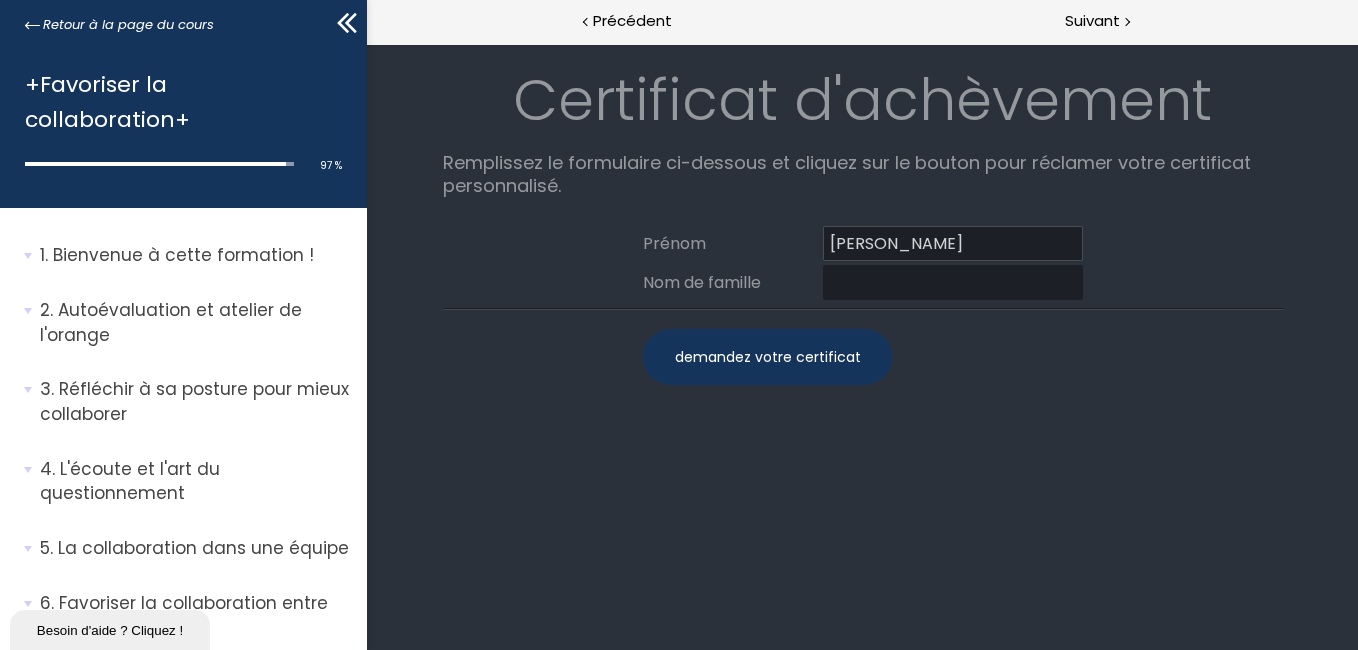 type on "sonia" 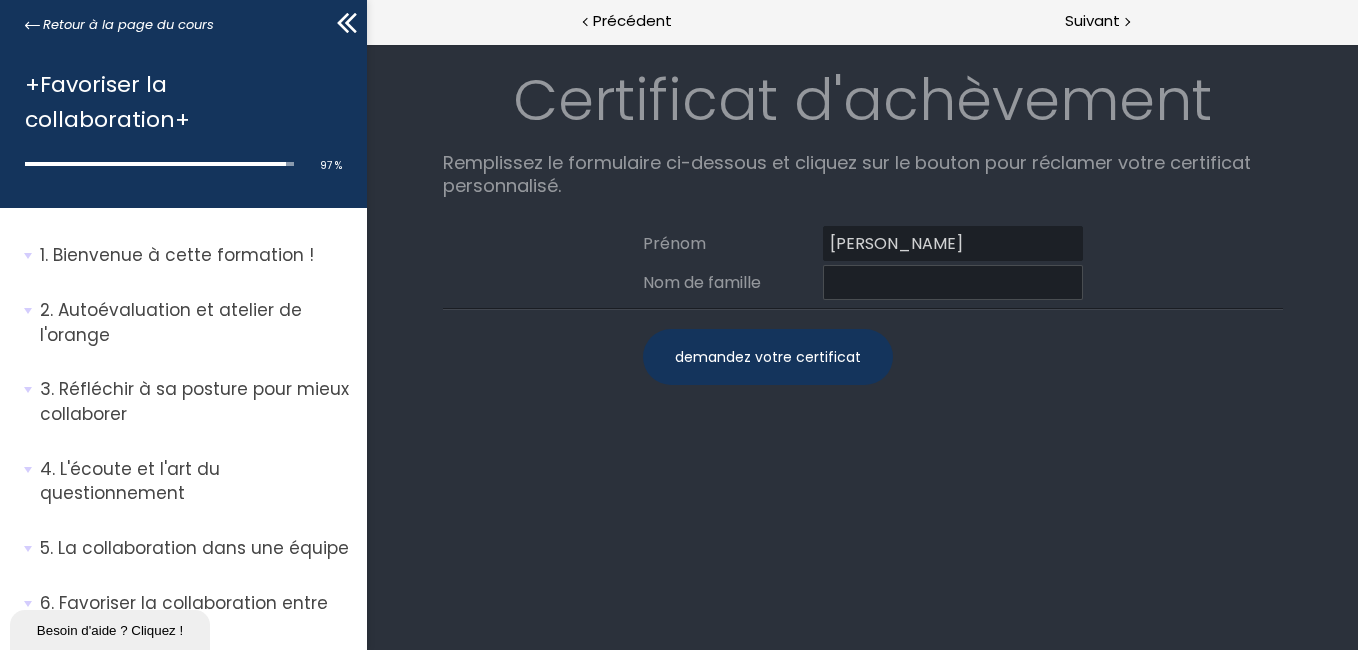 click at bounding box center (952, 282) 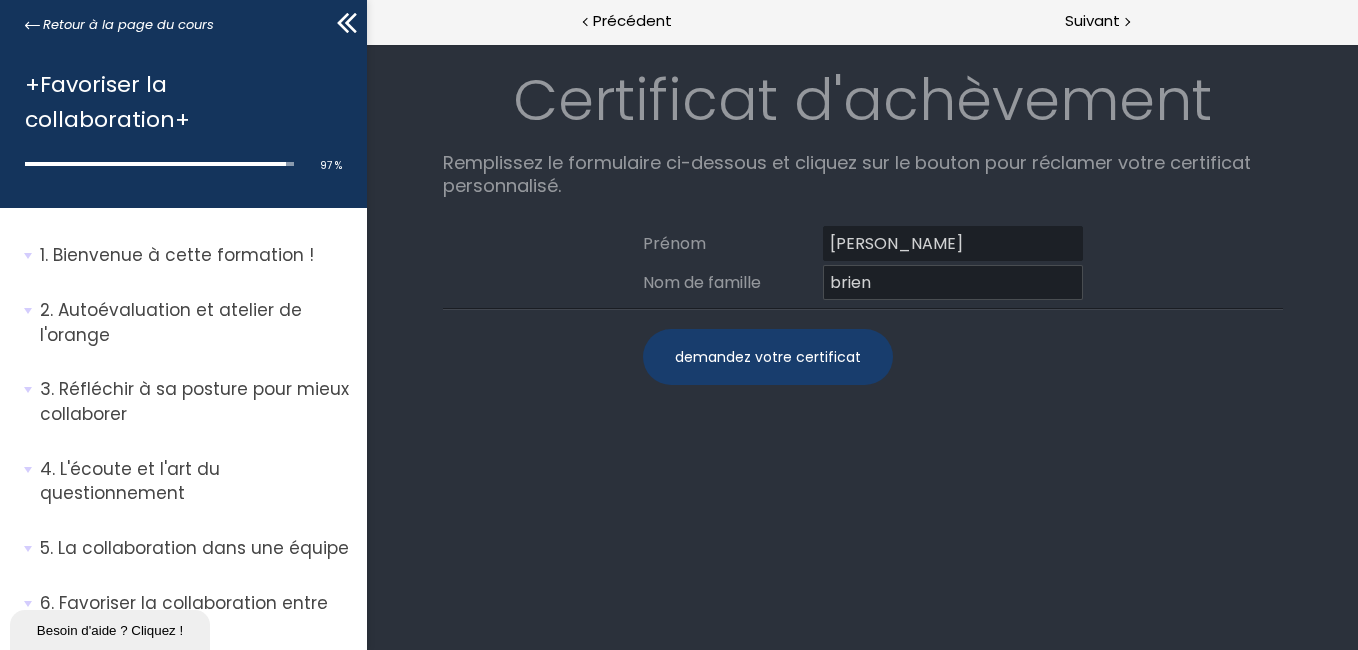type on "brien" 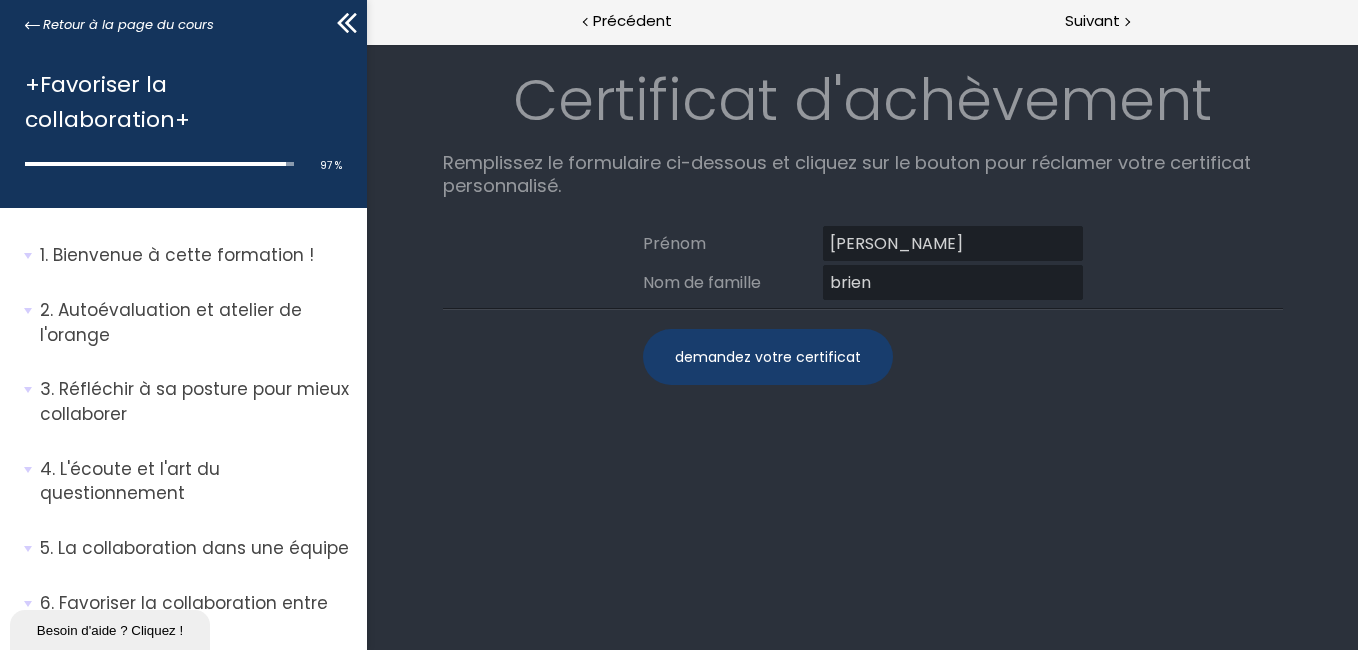 click on "demandez votre certificat" at bounding box center (767, 357) 